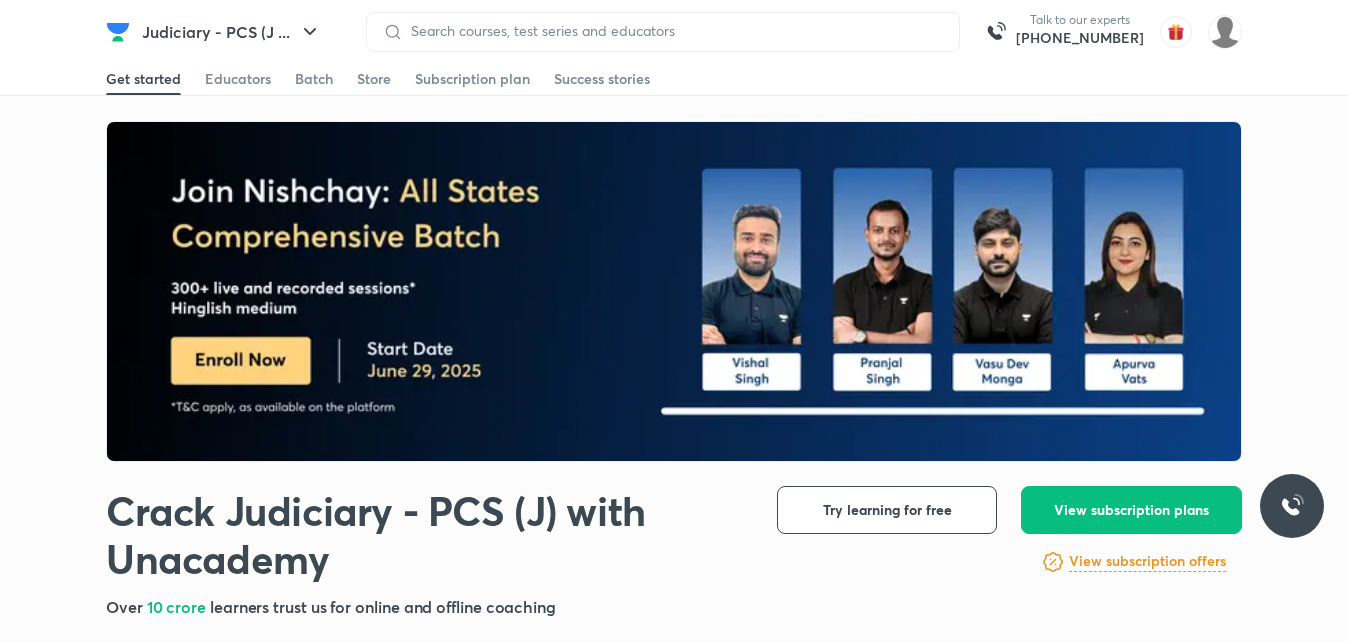 scroll, scrollTop: 5814, scrollLeft: 0, axis: vertical 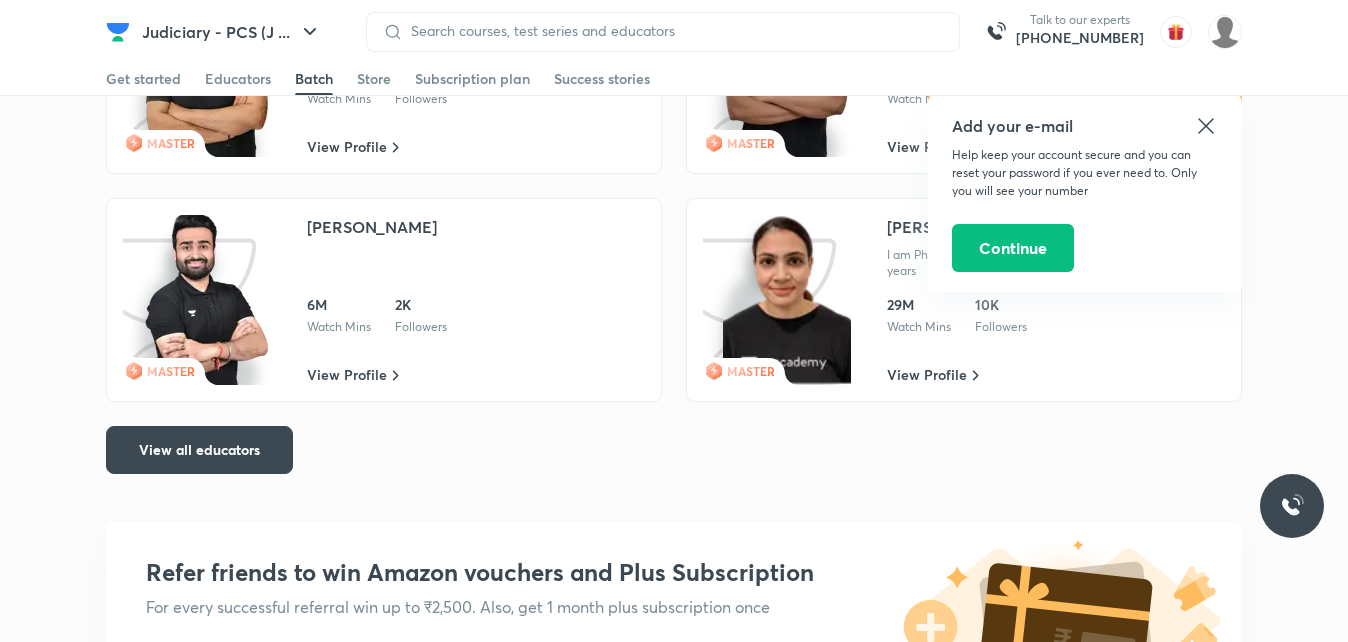 click 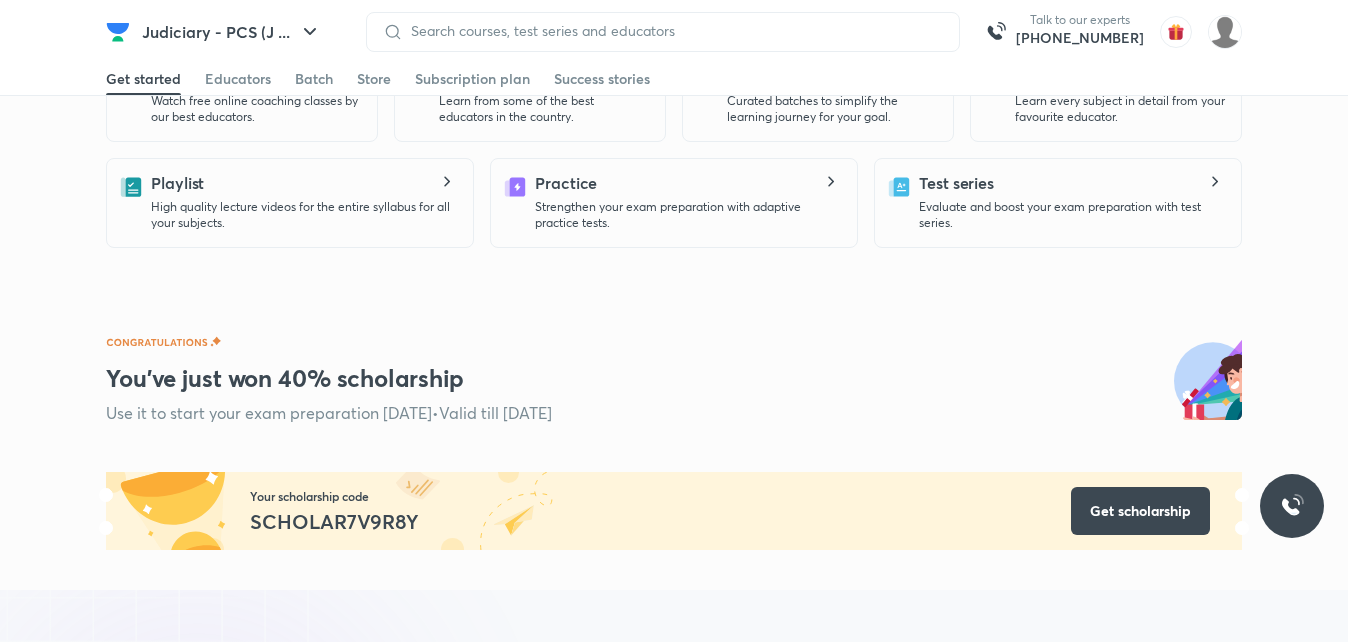 scroll, scrollTop: 600, scrollLeft: 0, axis: vertical 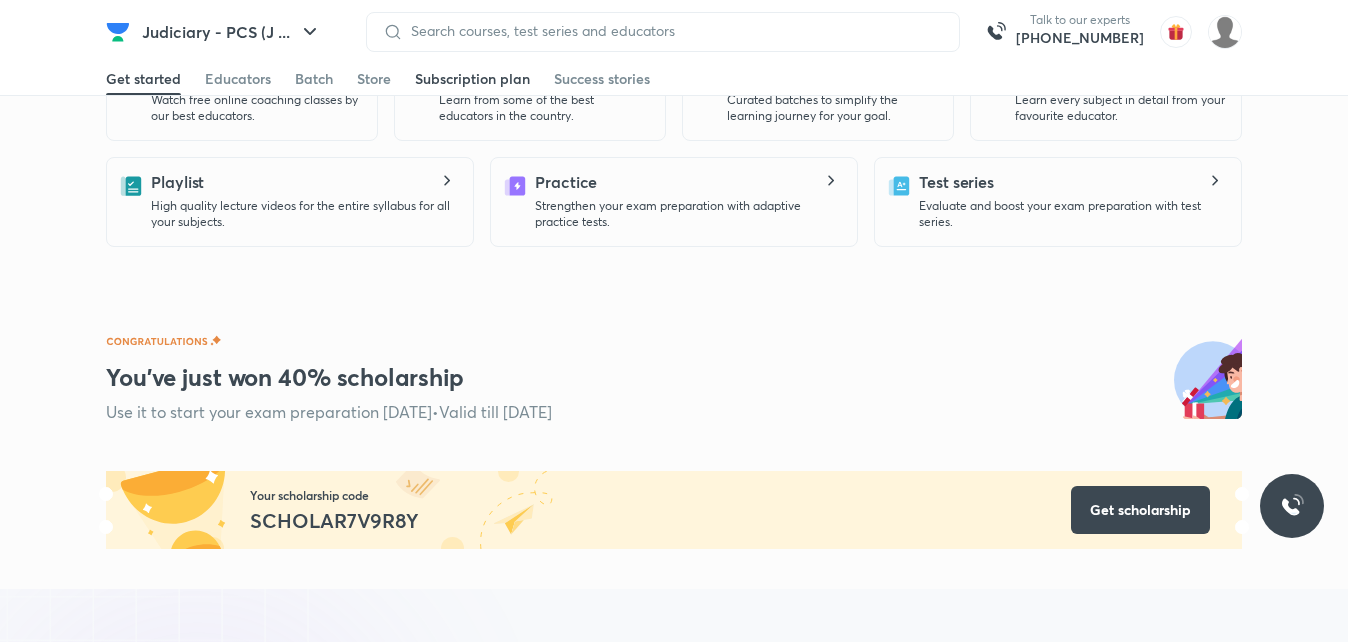 click on "Subscription plan" at bounding box center (472, 79) 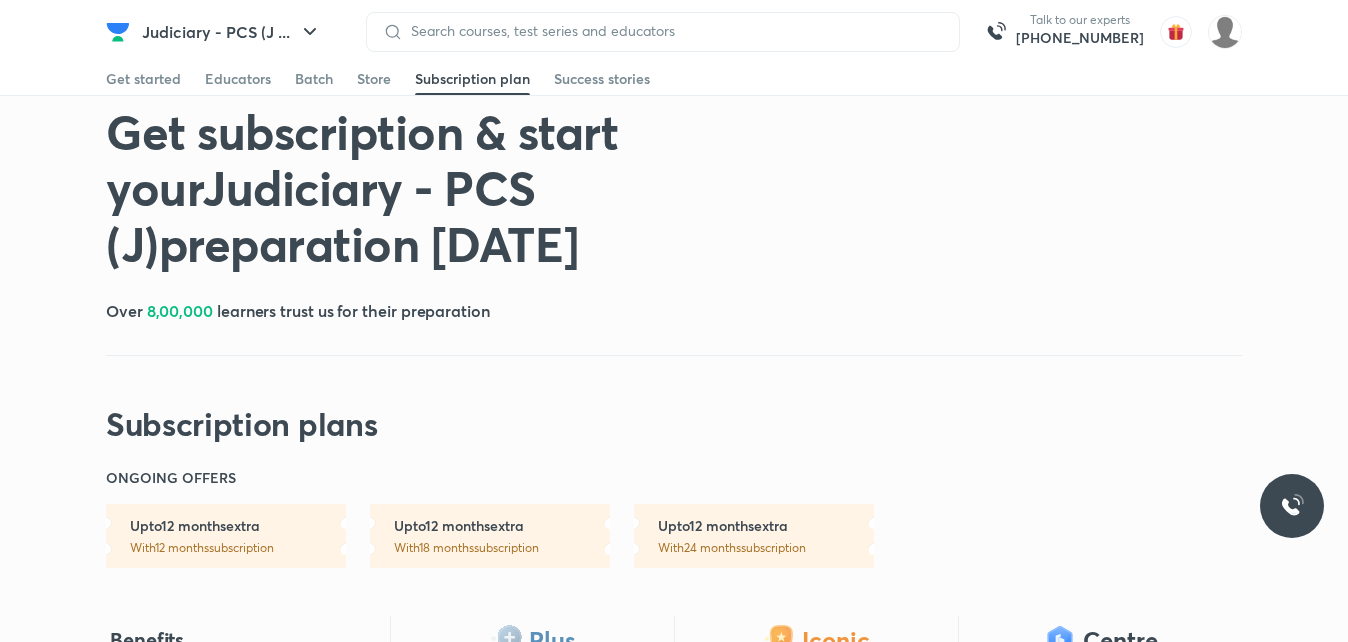 scroll, scrollTop: 0, scrollLeft: 0, axis: both 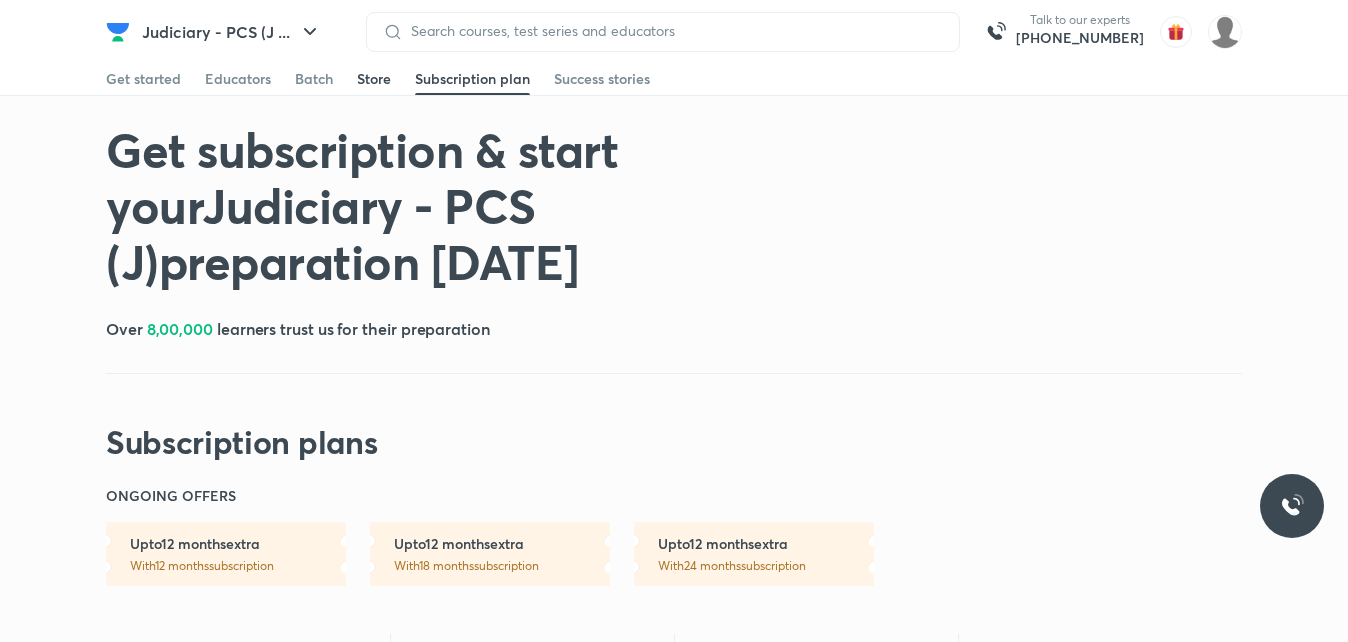 click on "Store" at bounding box center [374, 79] 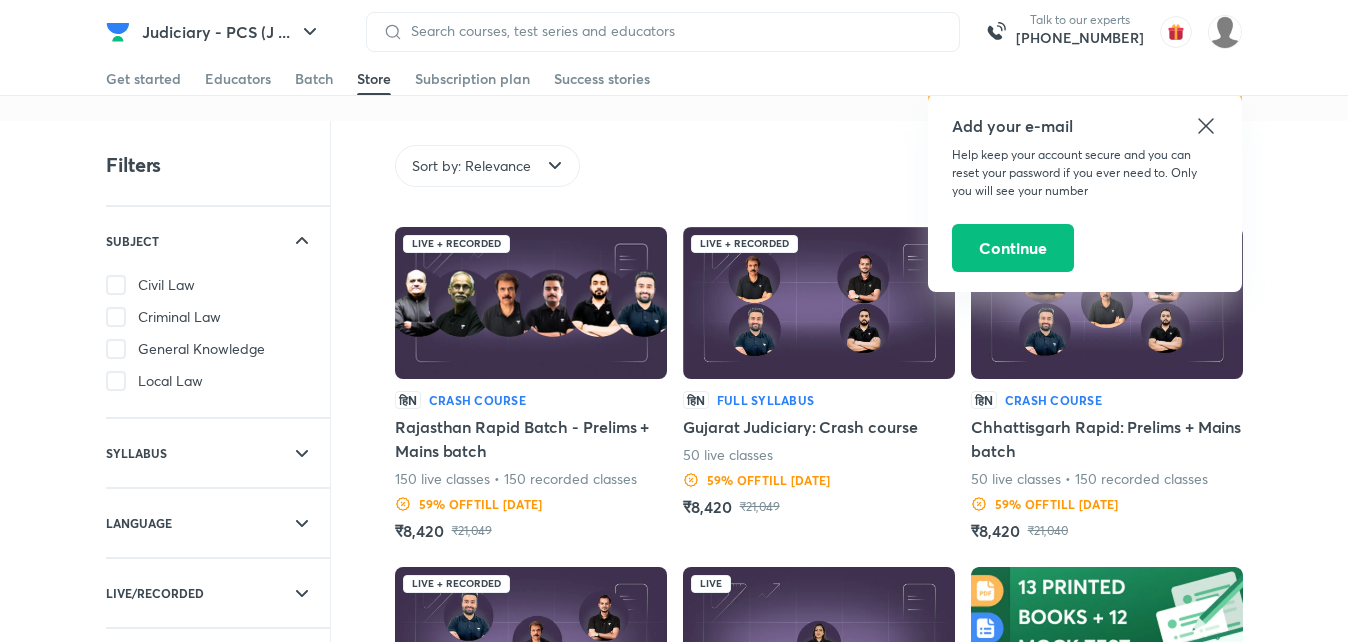 click 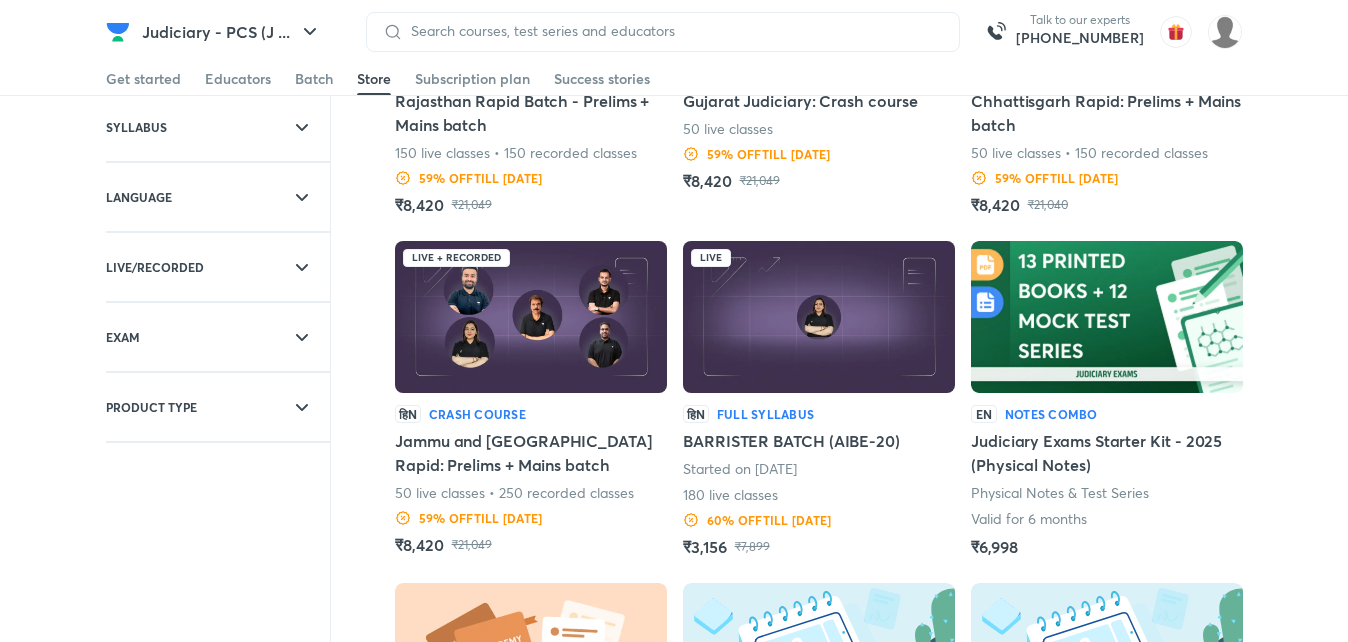 scroll, scrollTop: 0, scrollLeft: 0, axis: both 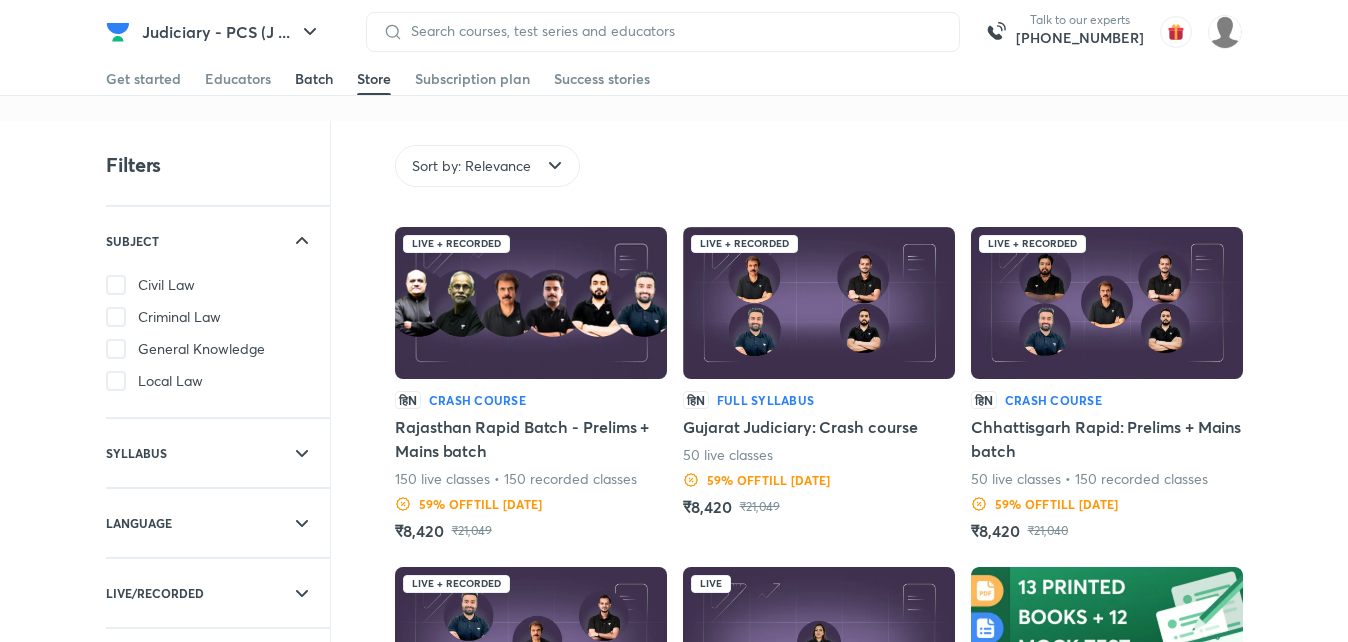 click on "Batch" at bounding box center (314, 79) 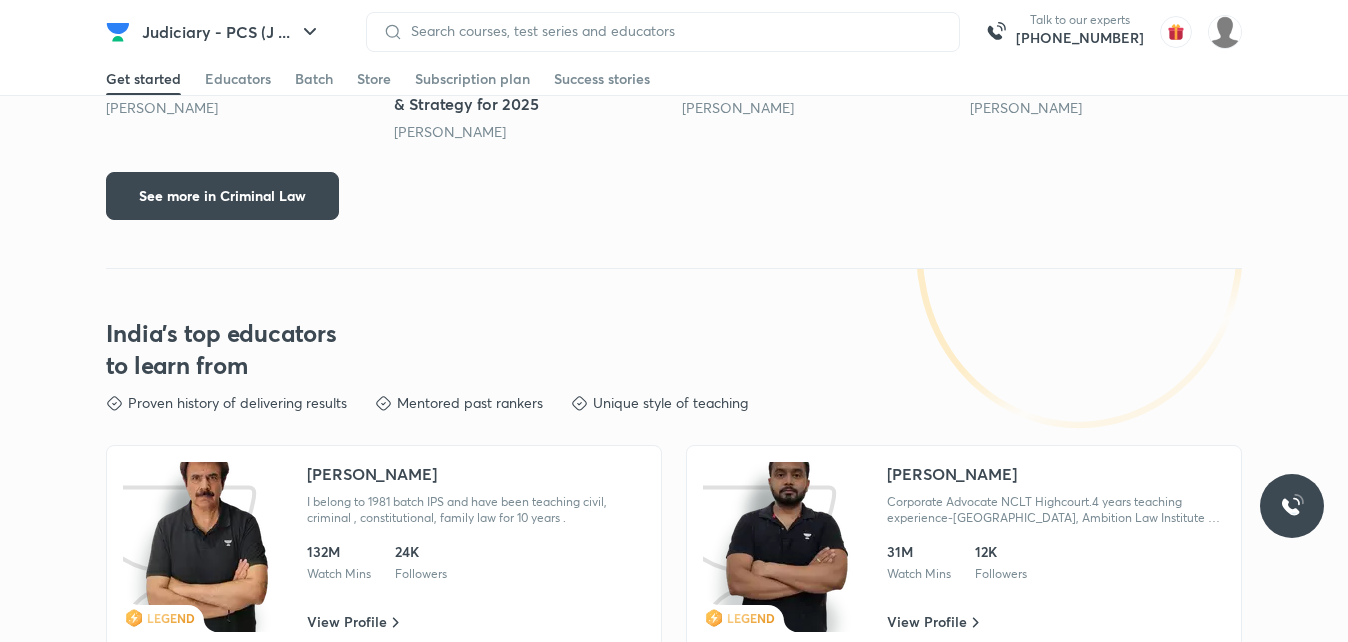 scroll, scrollTop: 4342, scrollLeft: 0, axis: vertical 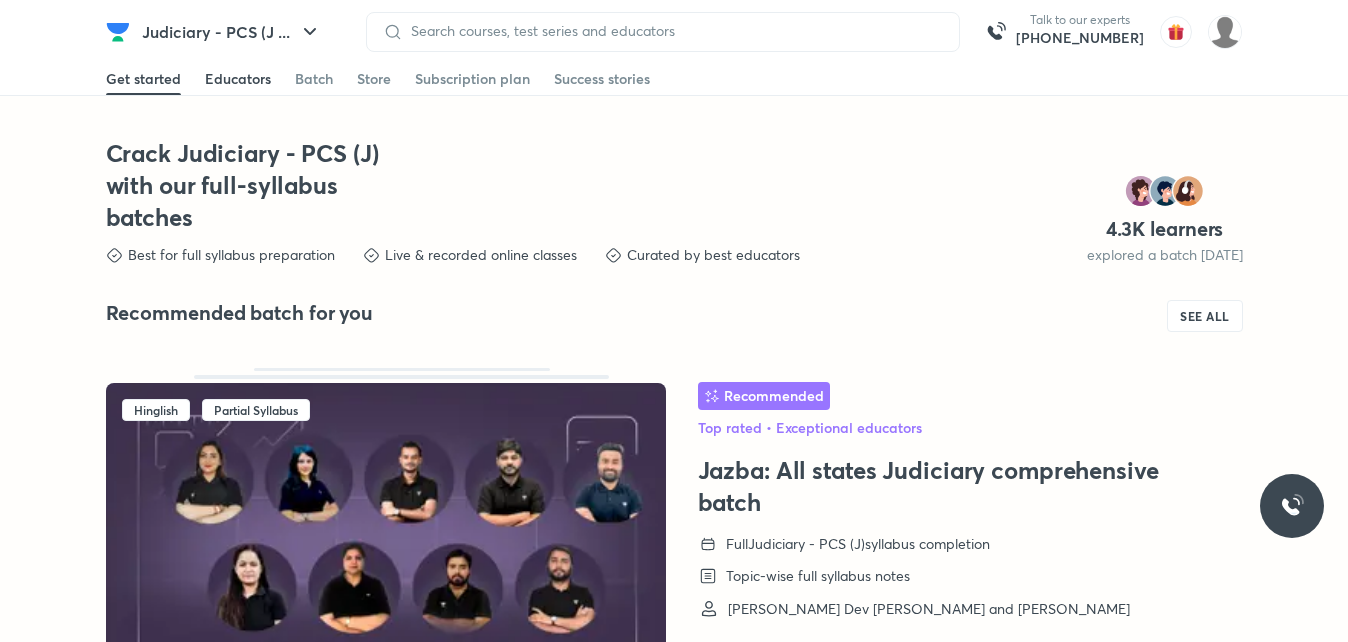 click on "Educators" at bounding box center [238, 79] 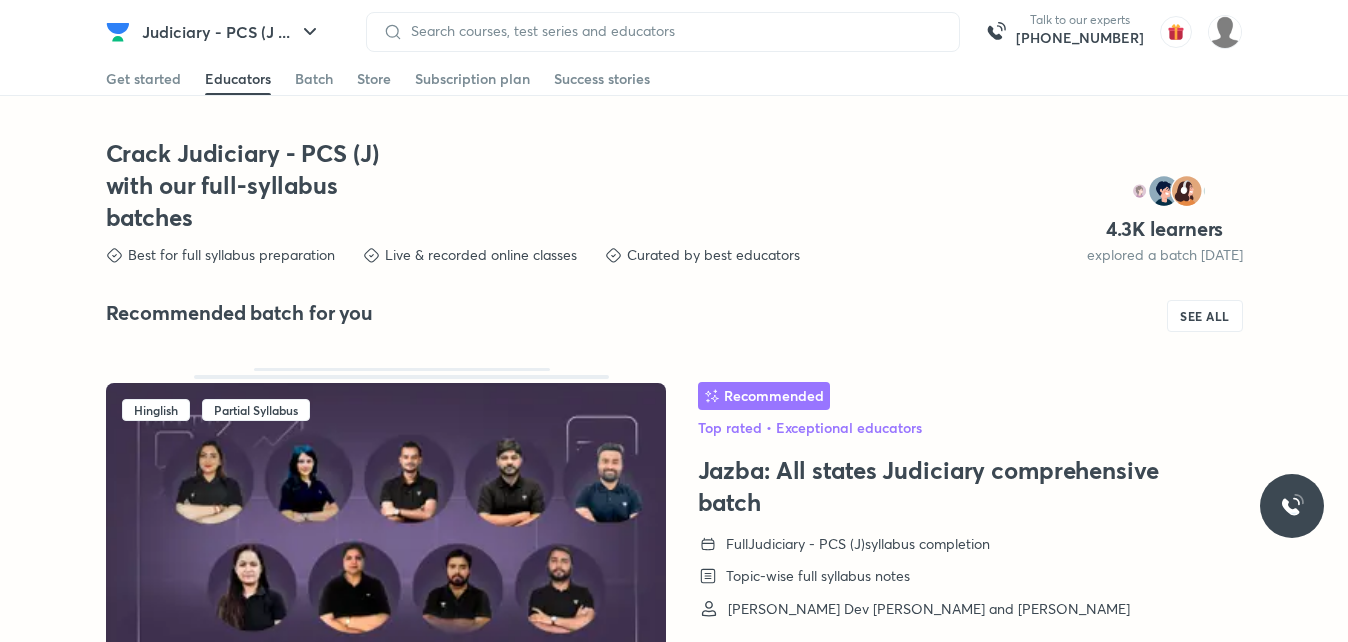 scroll, scrollTop: 3338, scrollLeft: 0, axis: vertical 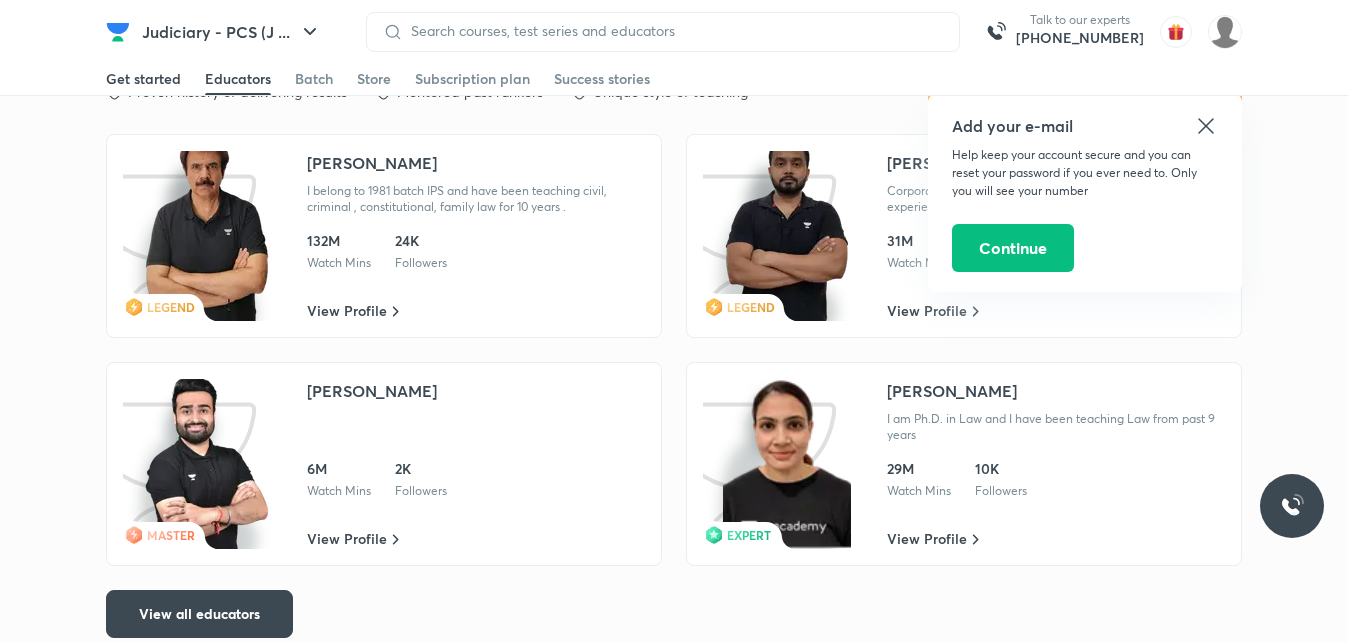click on "Get started" at bounding box center [143, 79] 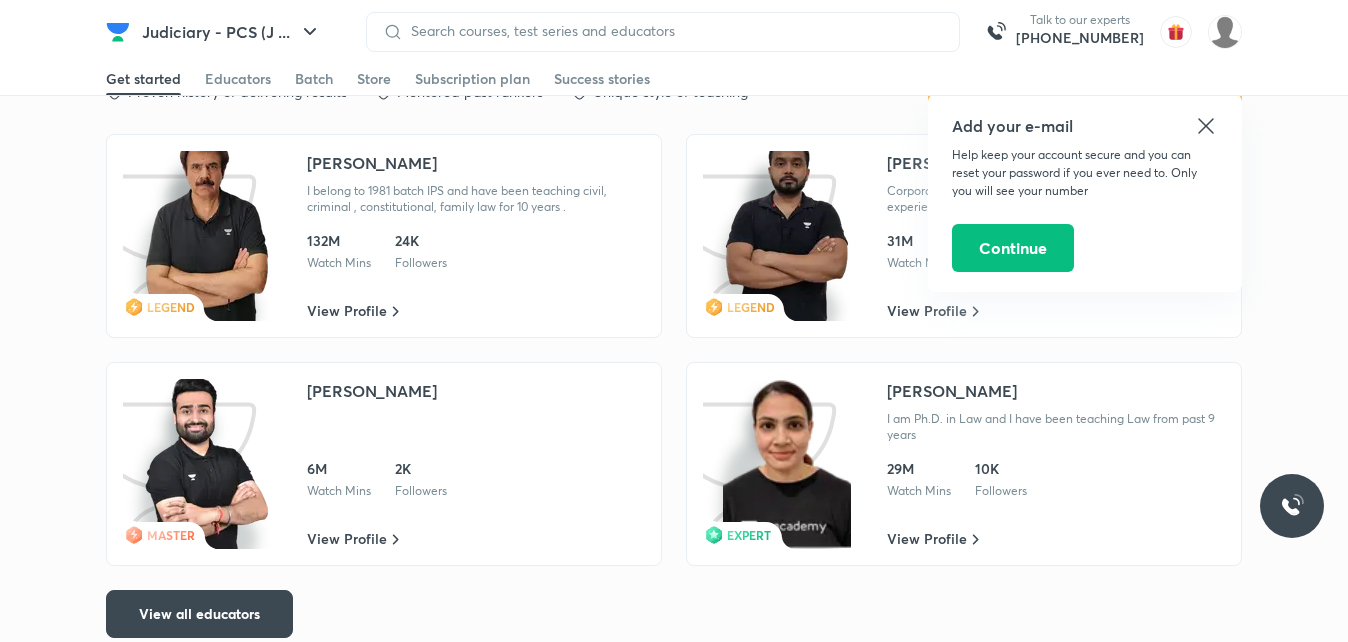 scroll, scrollTop: 0, scrollLeft: 0, axis: both 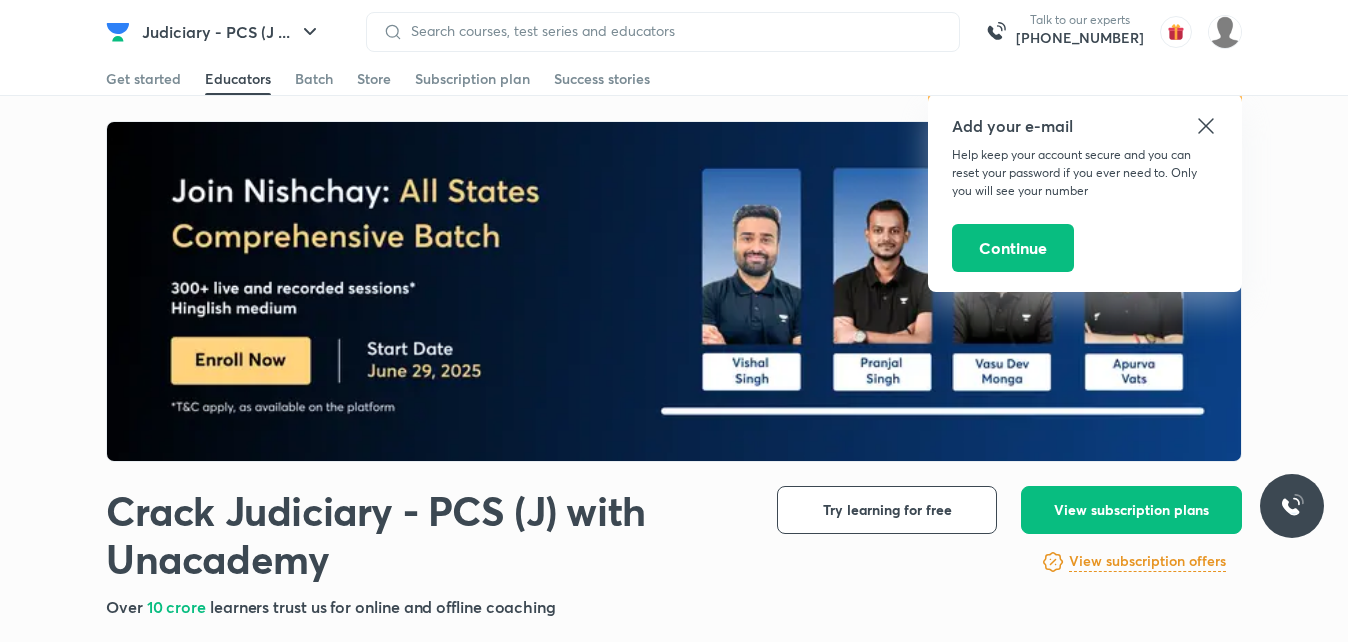 click 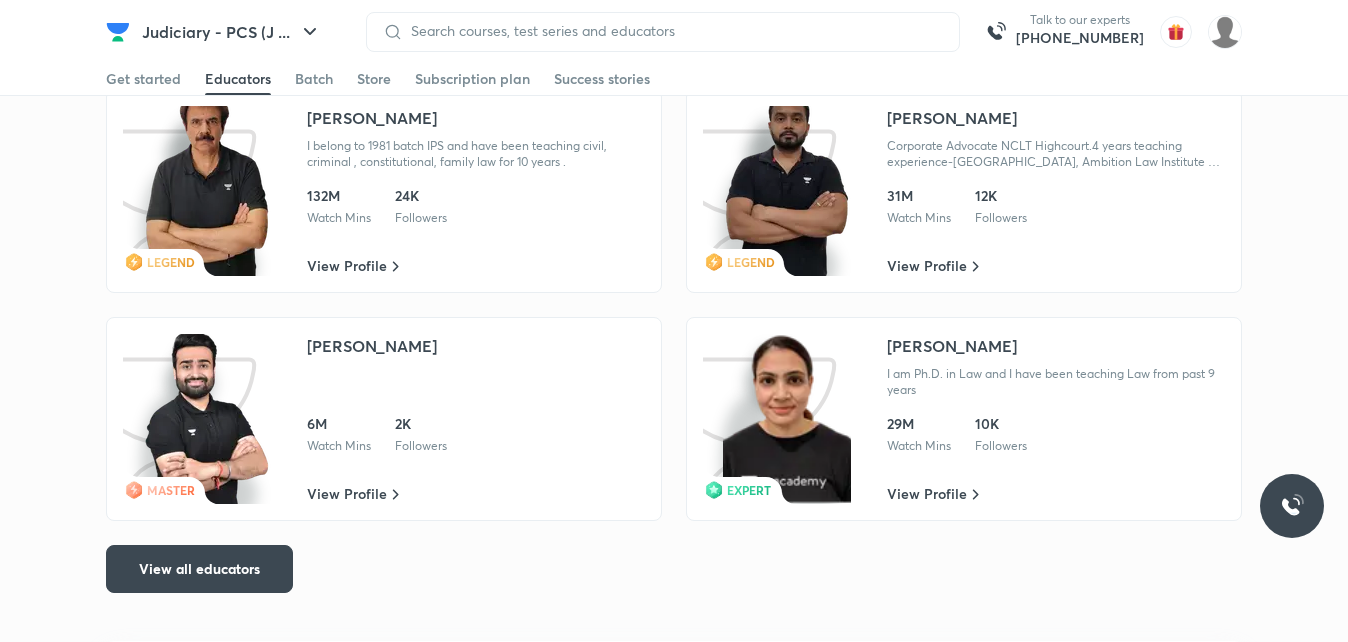 scroll, scrollTop: 3239, scrollLeft: 0, axis: vertical 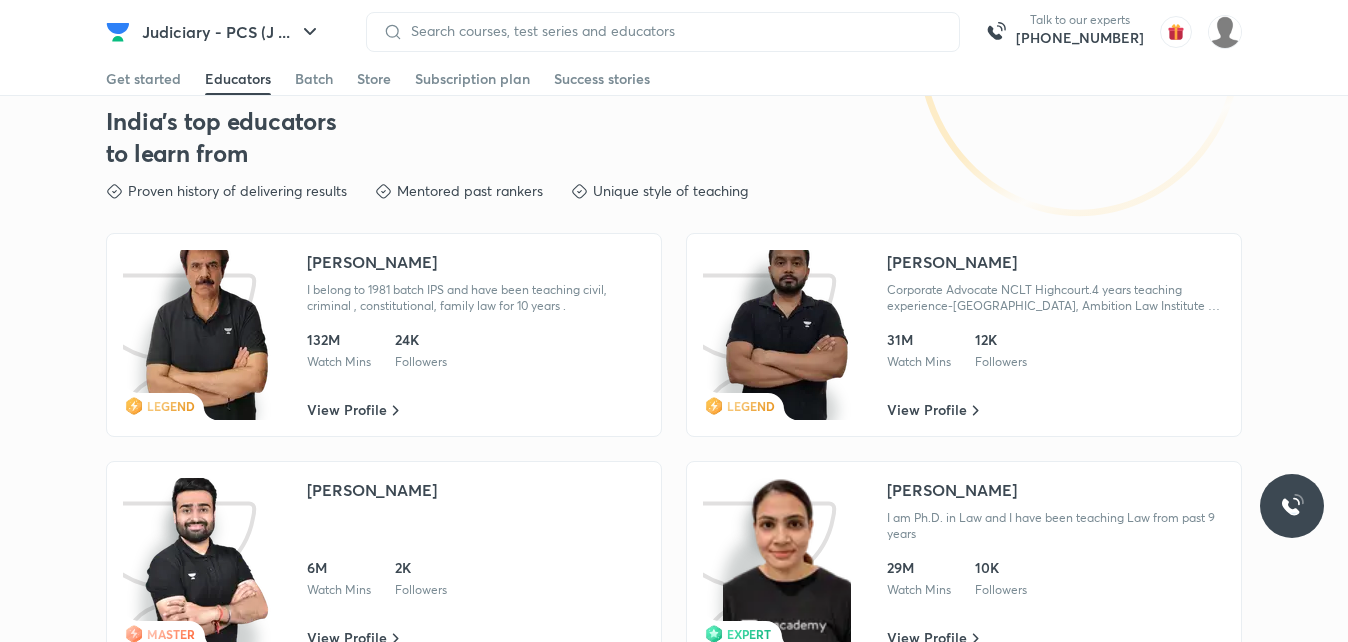 click at bounding box center [207, 335] 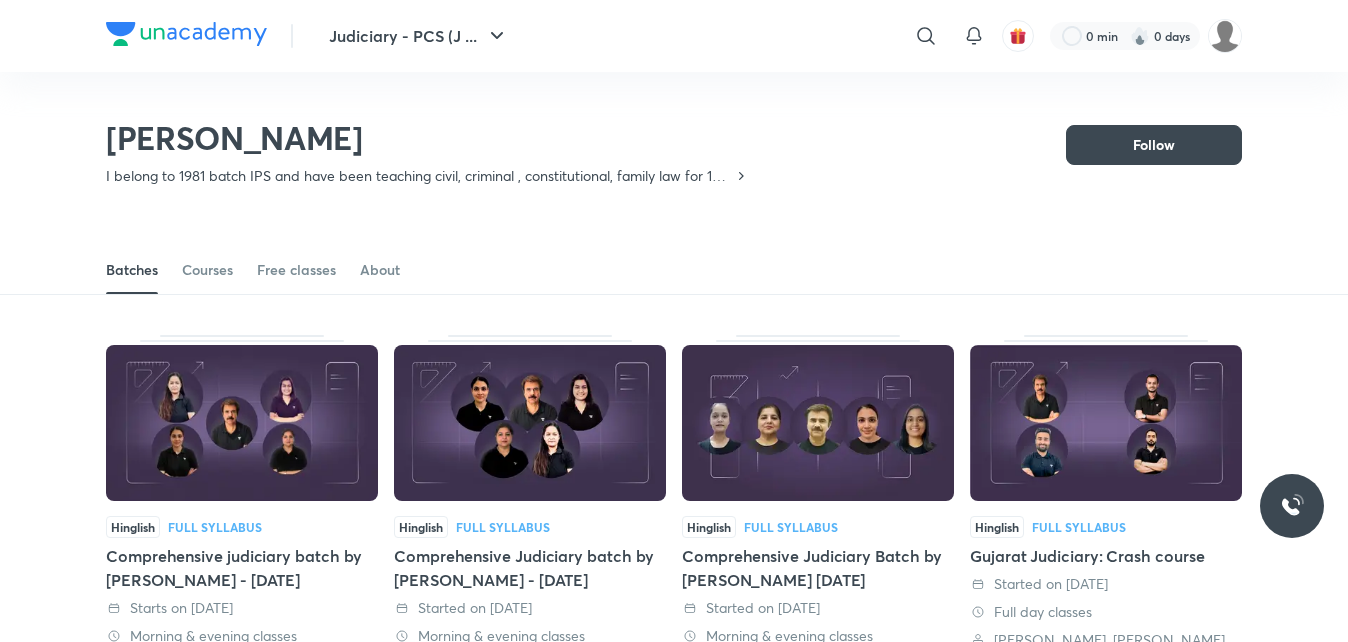 scroll, scrollTop: 396, scrollLeft: 0, axis: vertical 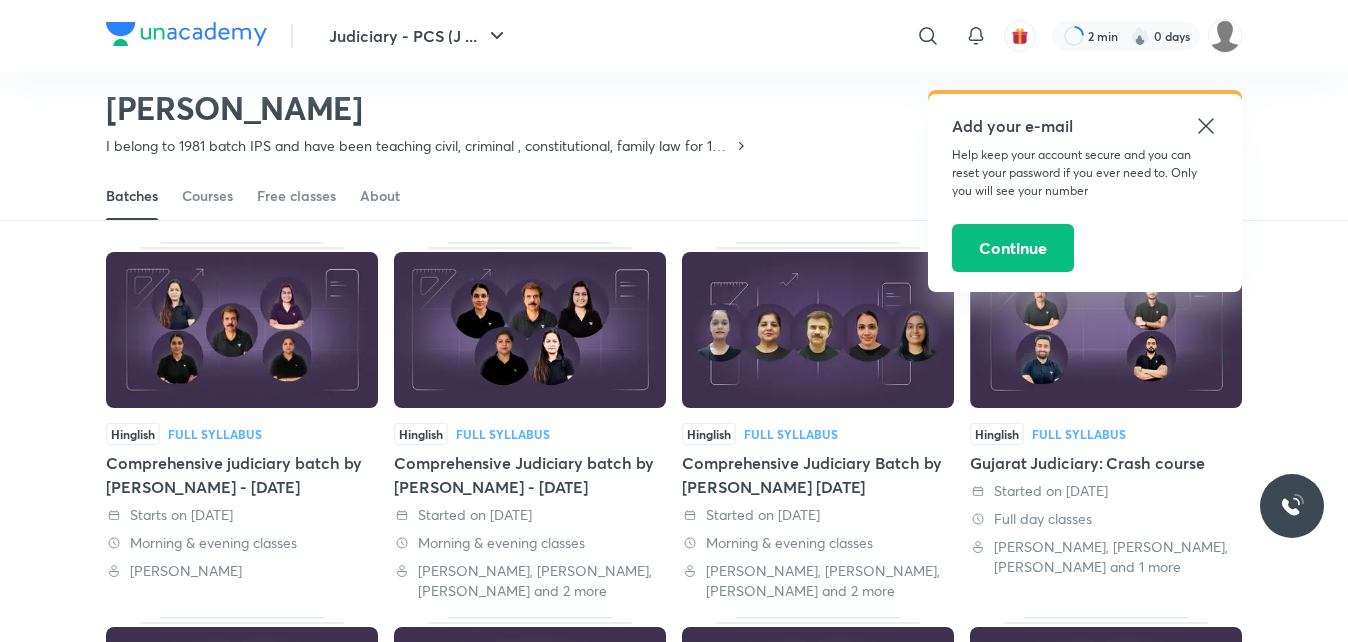 click 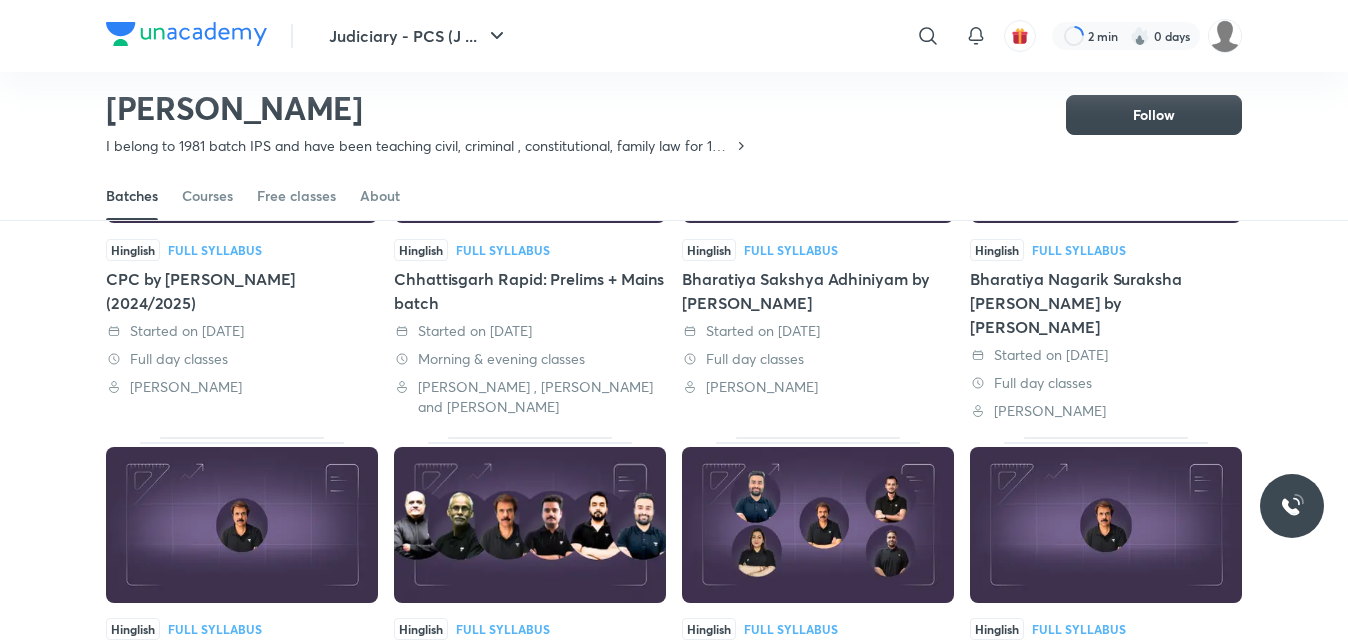 scroll, scrollTop: 603, scrollLeft: 0, axis: vertical 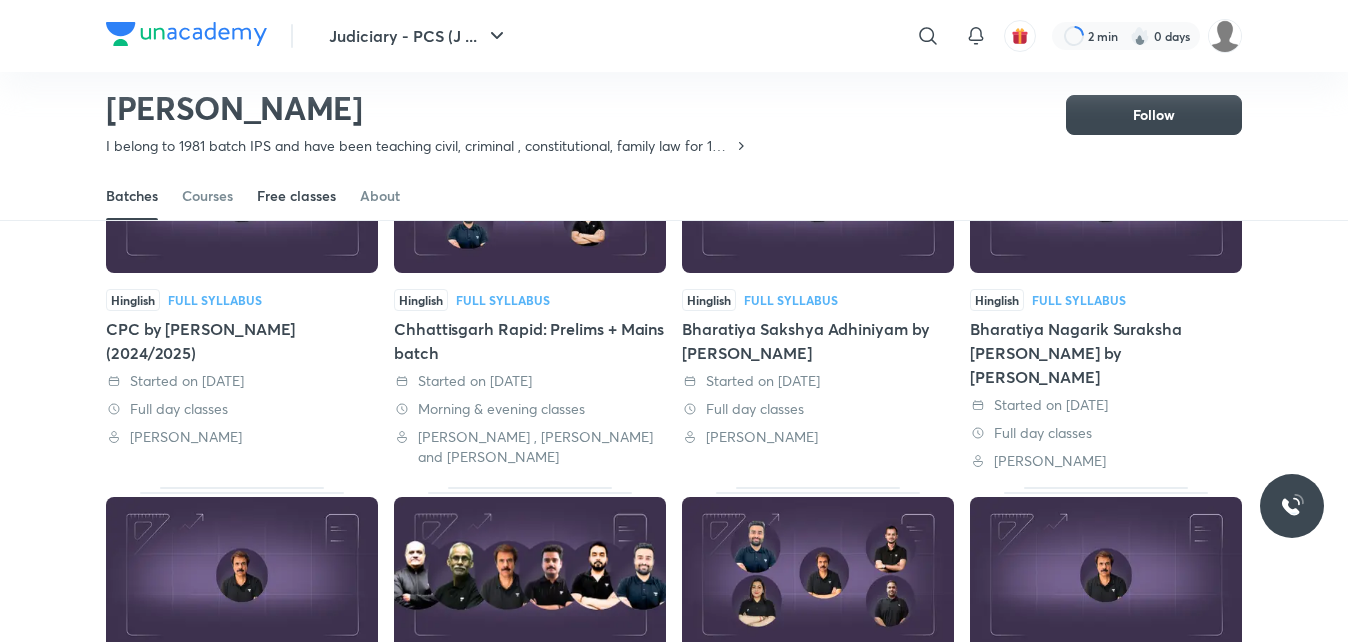 click on "Free classes" at bounding box center [296, 196] 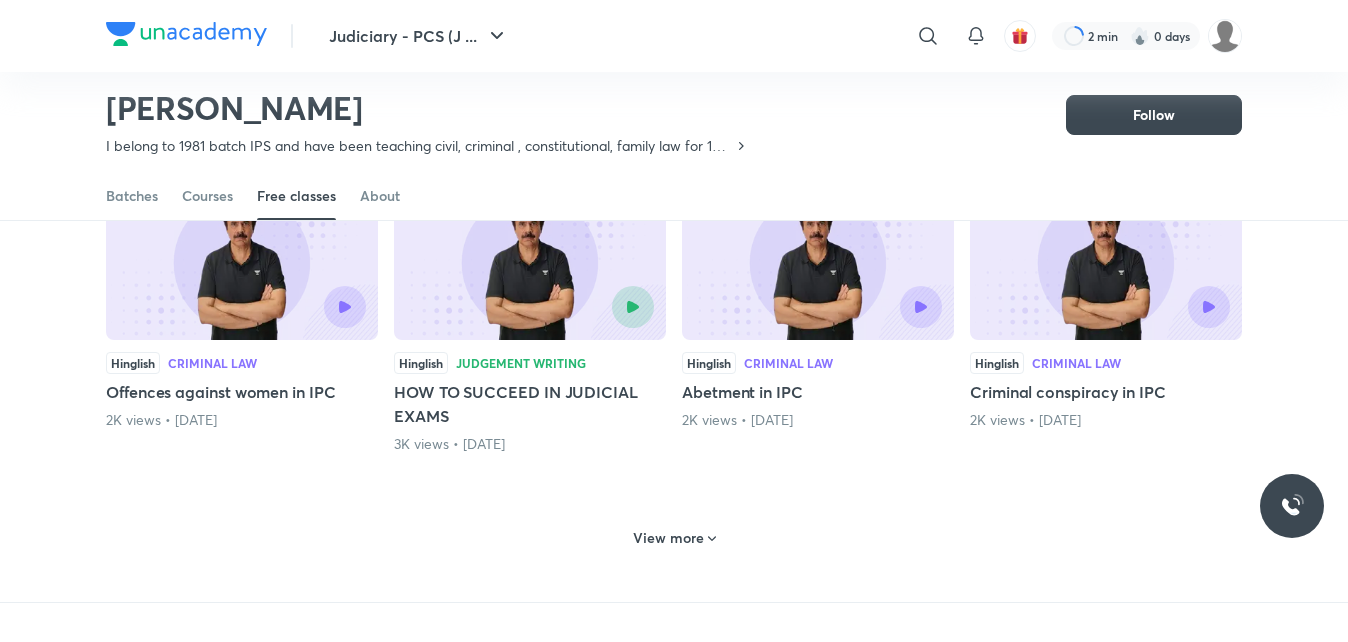 scroll, scrollTop: 866, scrollLeft: 0, axis: vertical 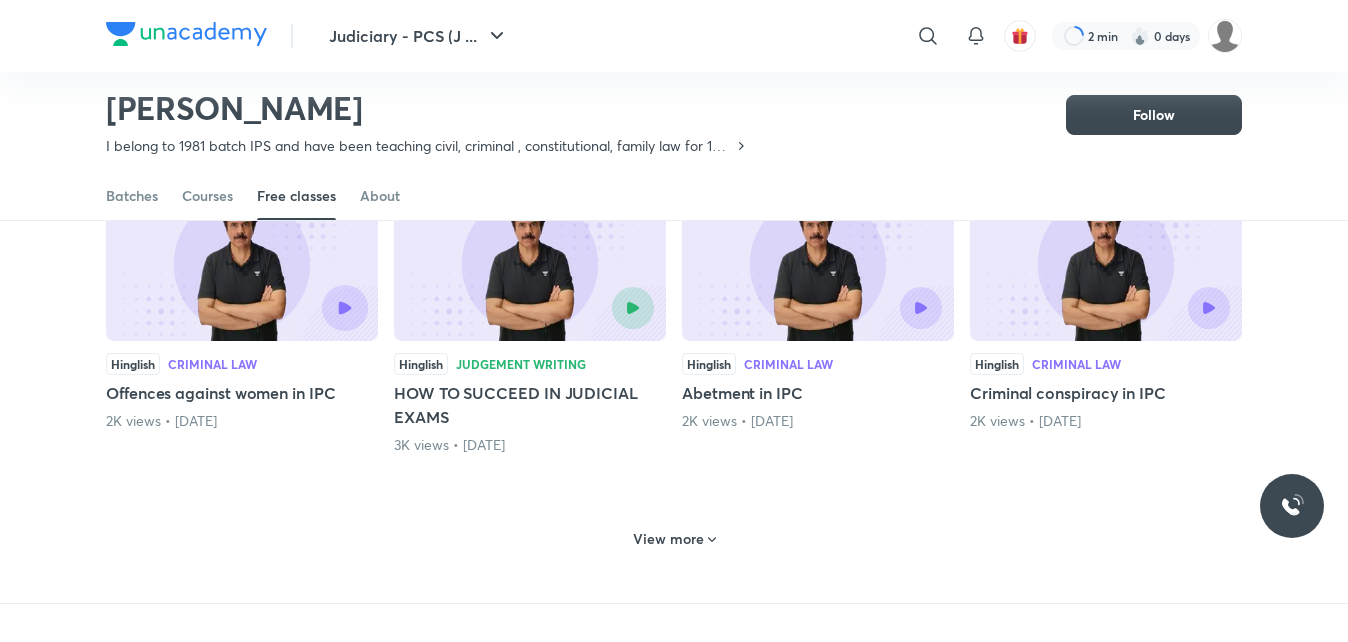 click at bounding box center [345, 308] 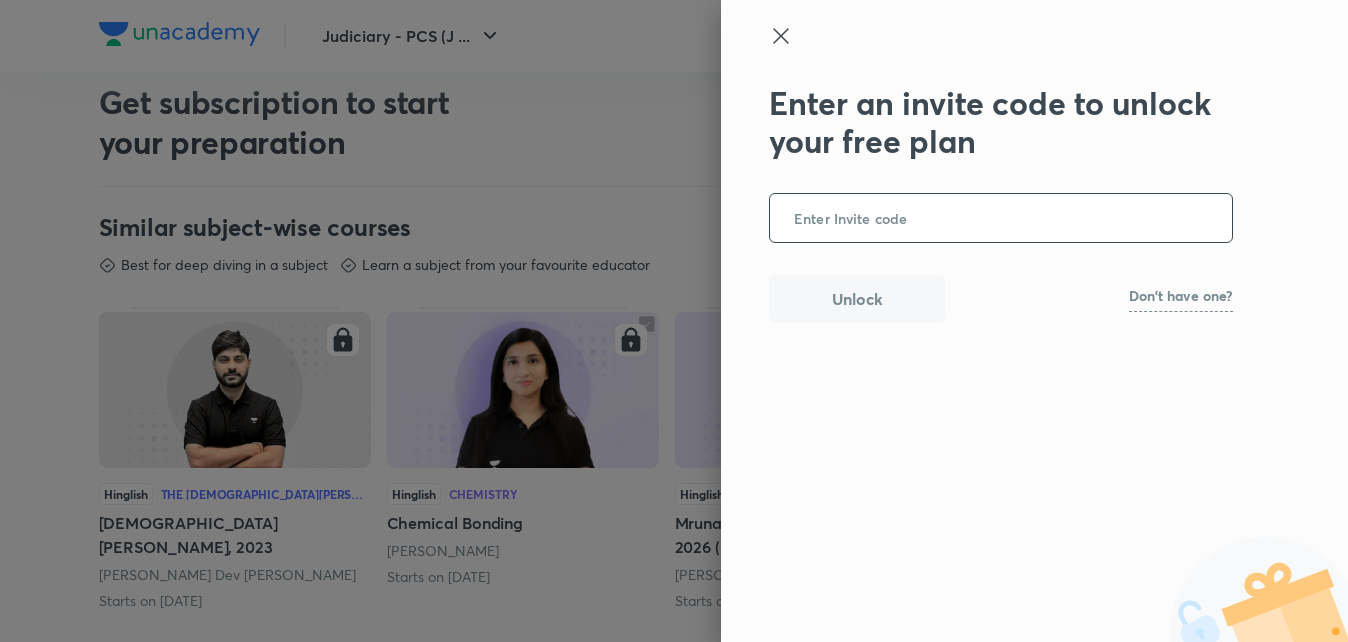 scroll, scrollTop: 0, scrollLeft: 0, axis: both 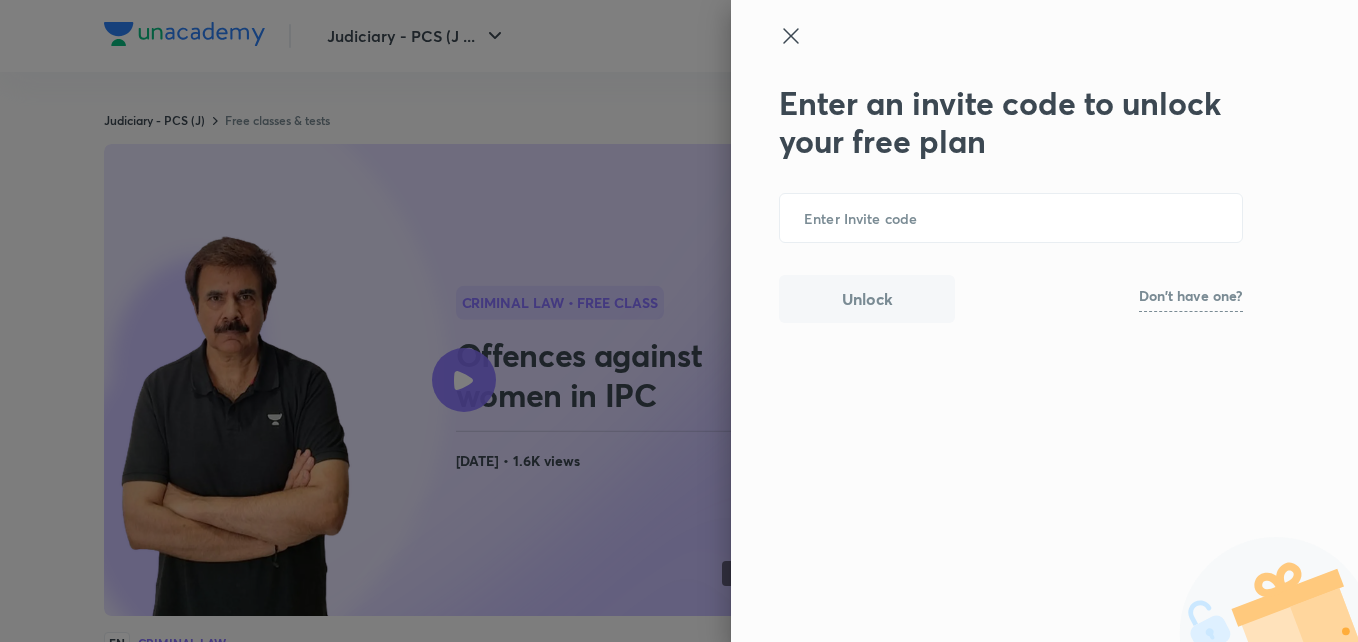 click 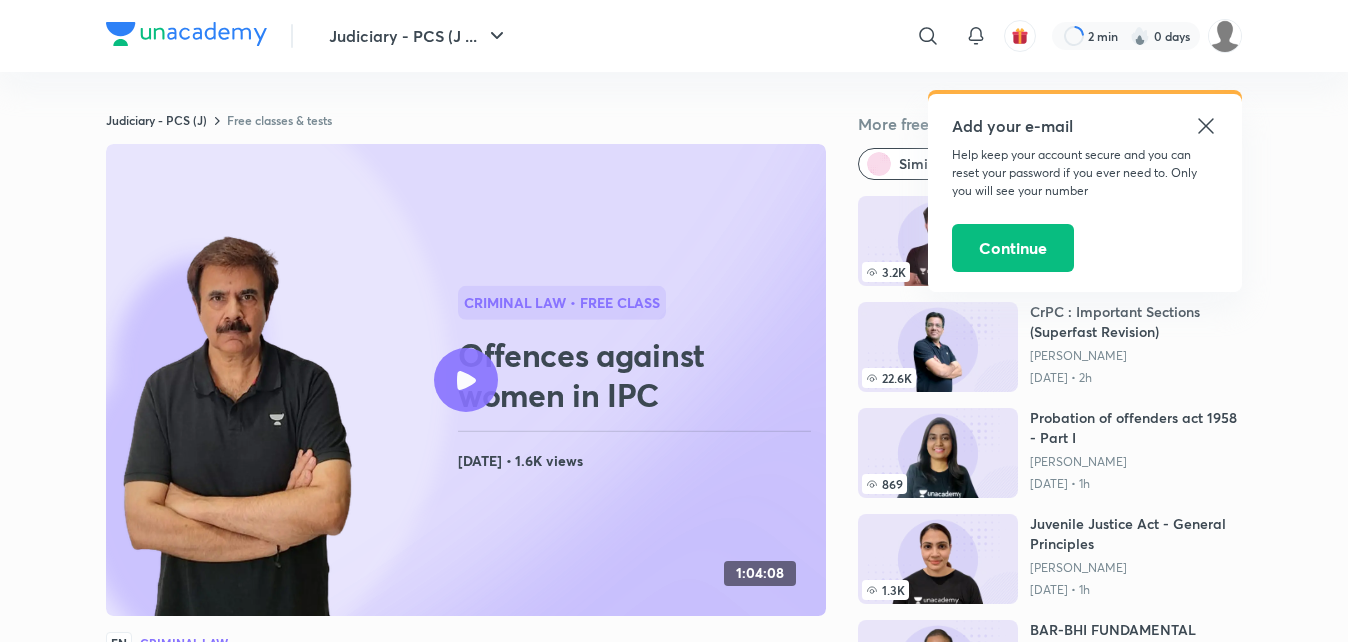click at bounding box center (466, 380) 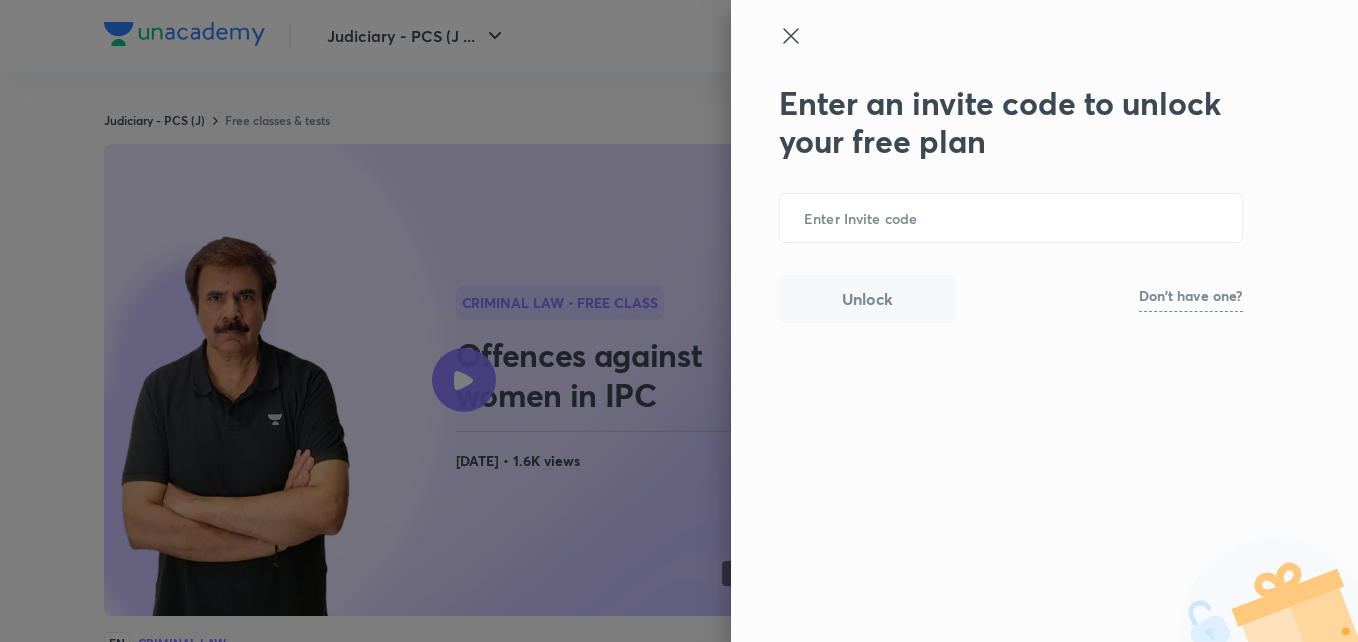 click on "Don't have one?" at bounding box center (1191, 296) 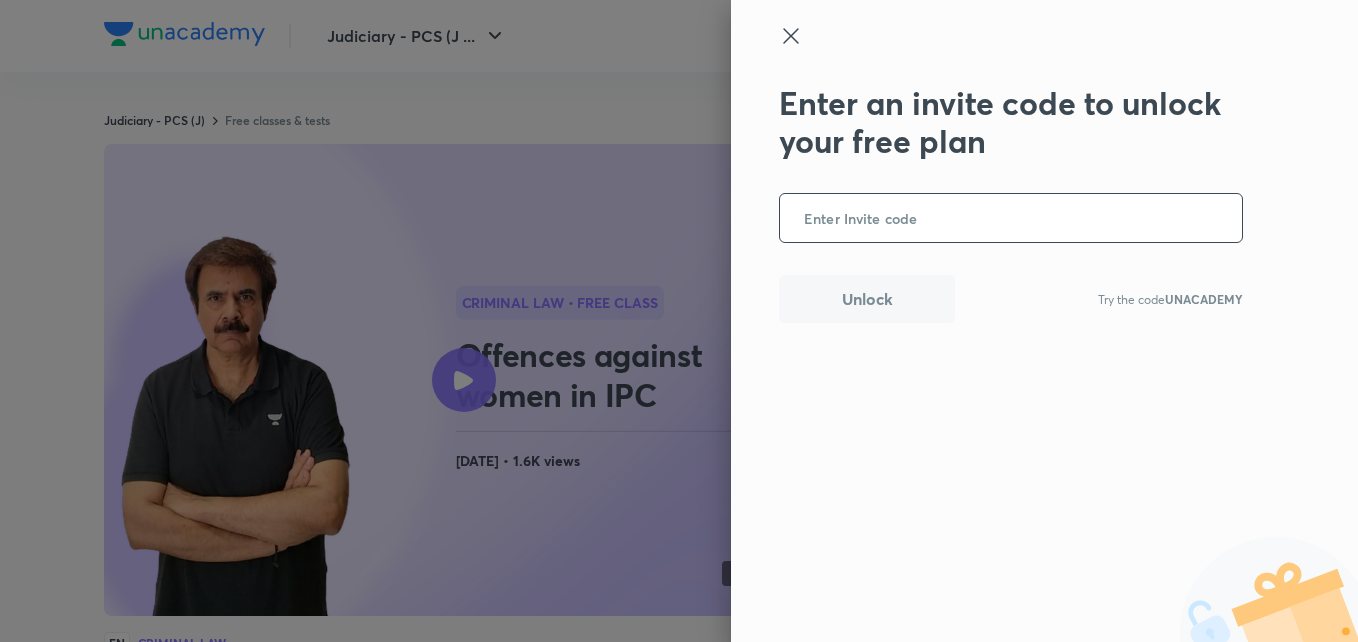 click at bounding box center (1011, 218) 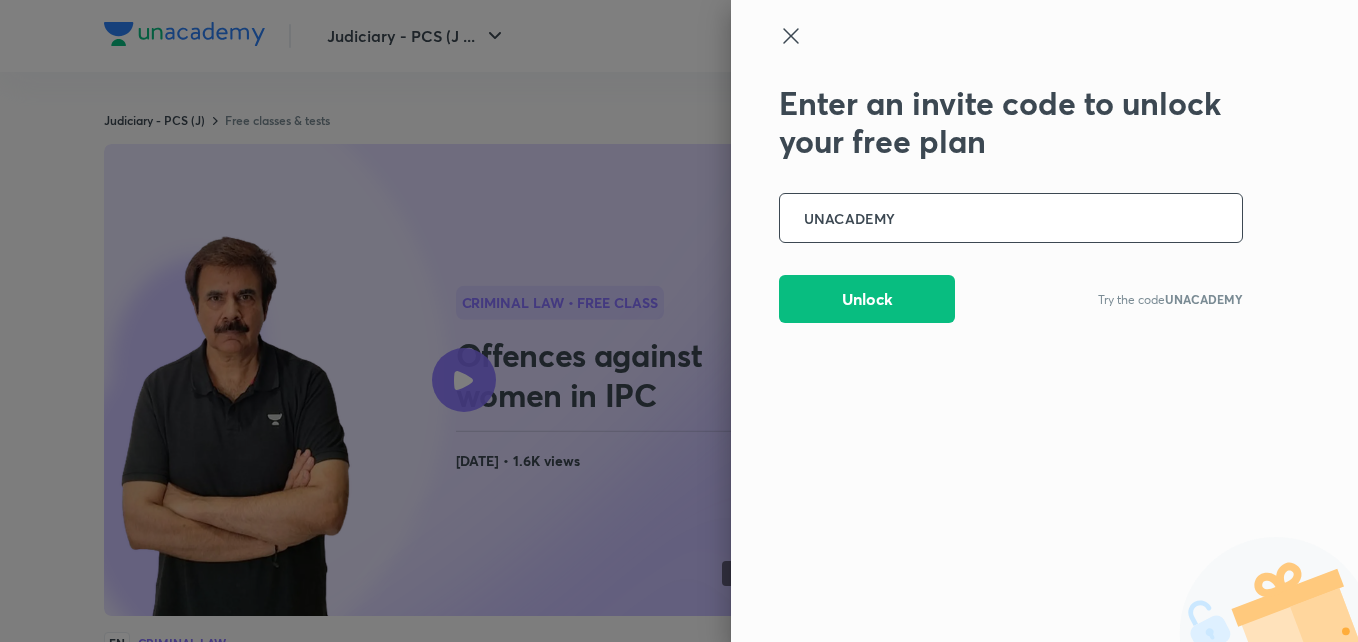 type on "UNACADEMY" 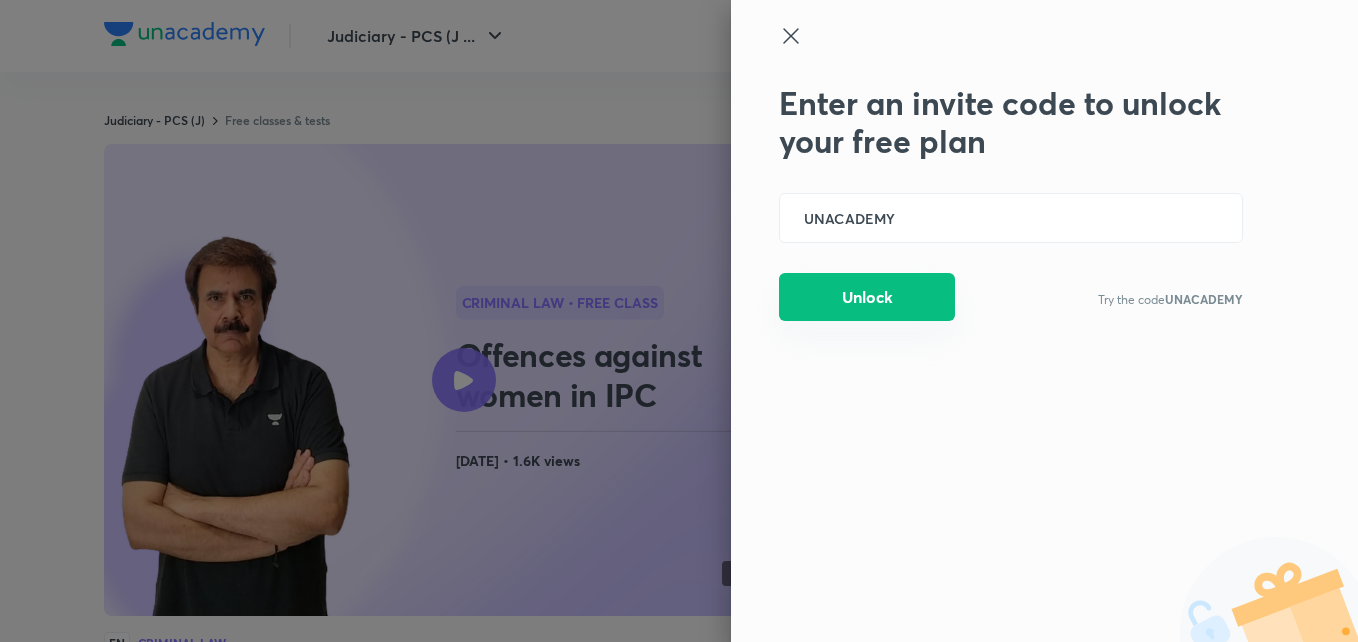 click on "Unlock" at bounding box center (867, 297) 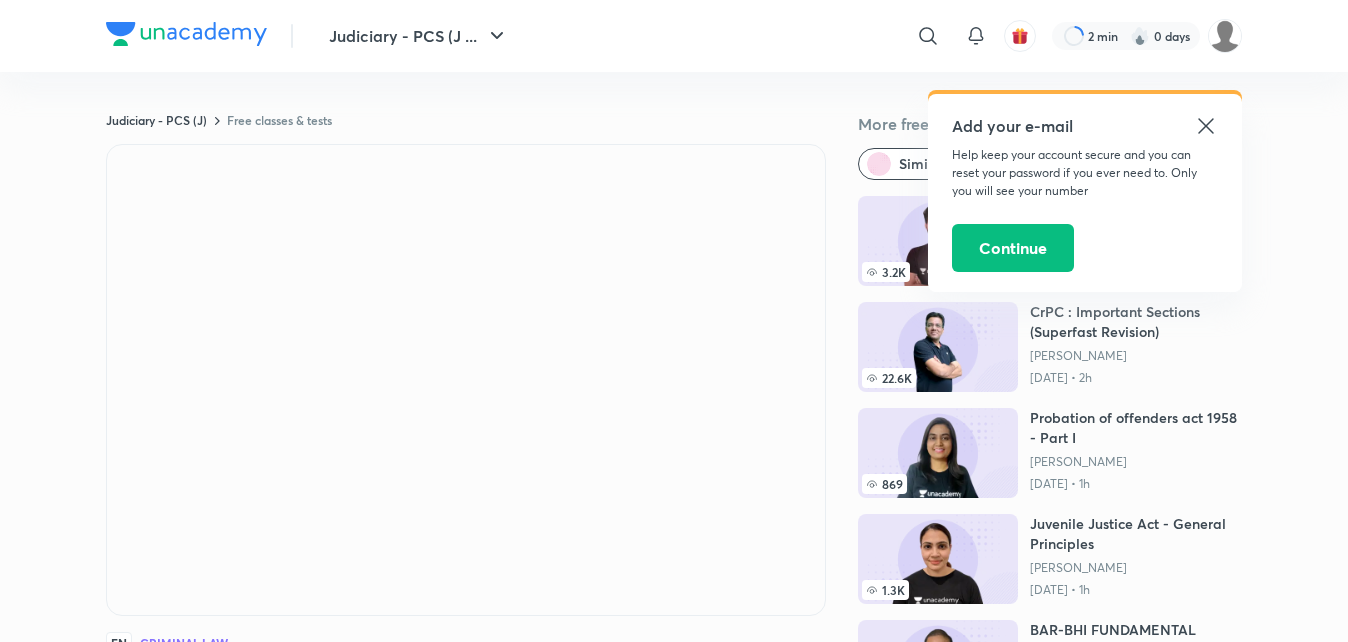 click 